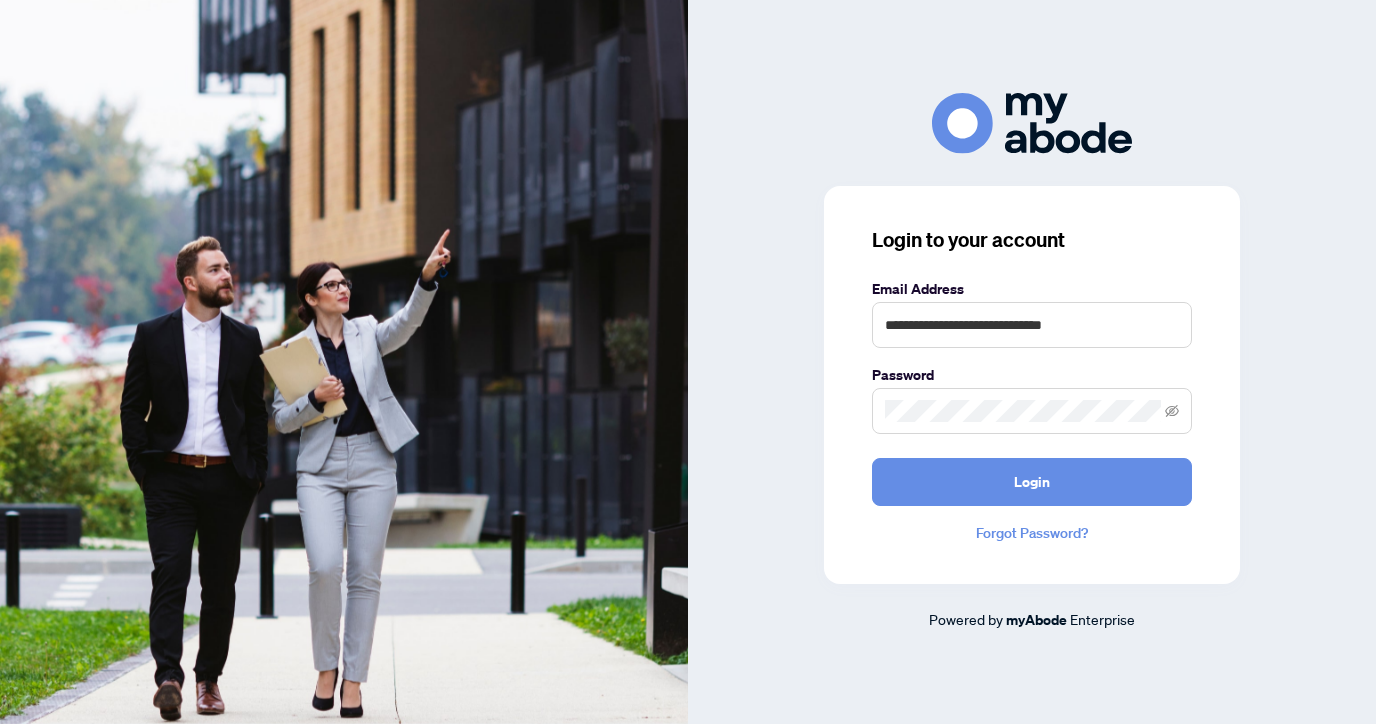 scroll, scrollTop: 0, scrollLeft: 0, axis: both 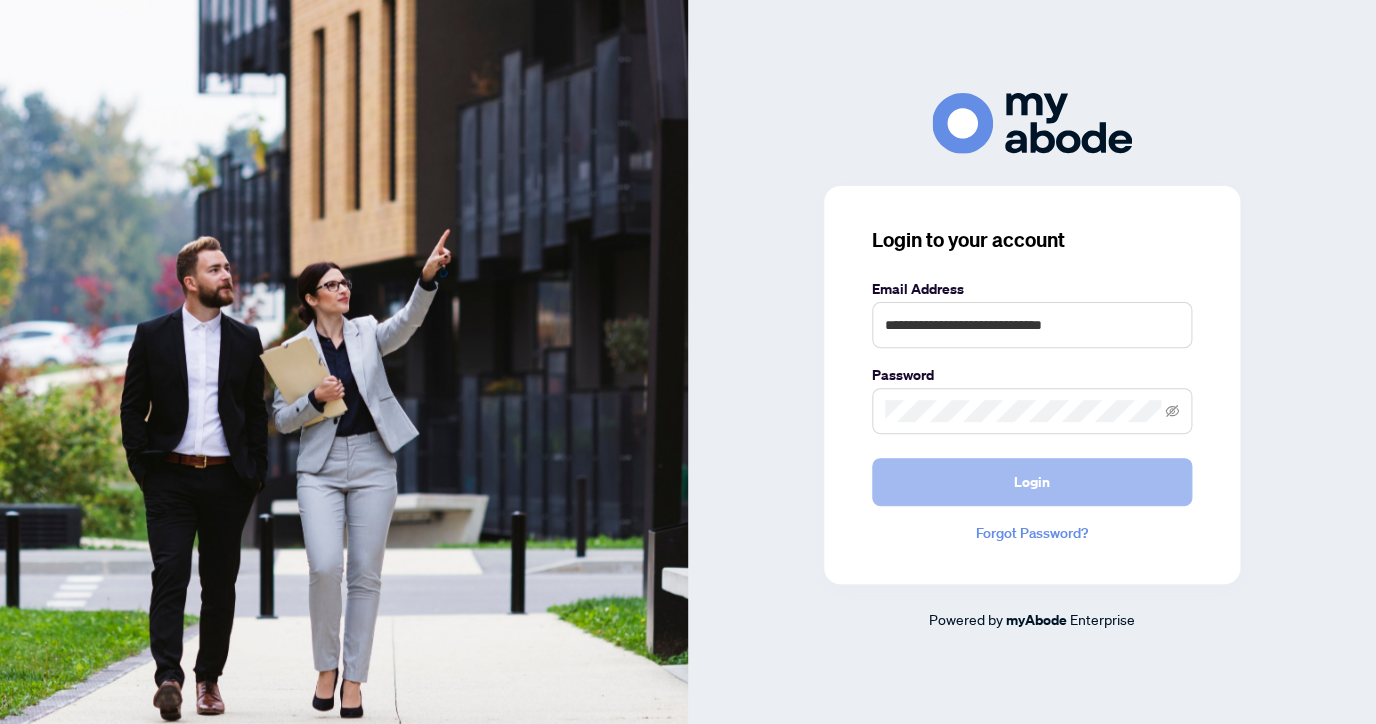 click on "Login" at bounding box center [1032, 482] 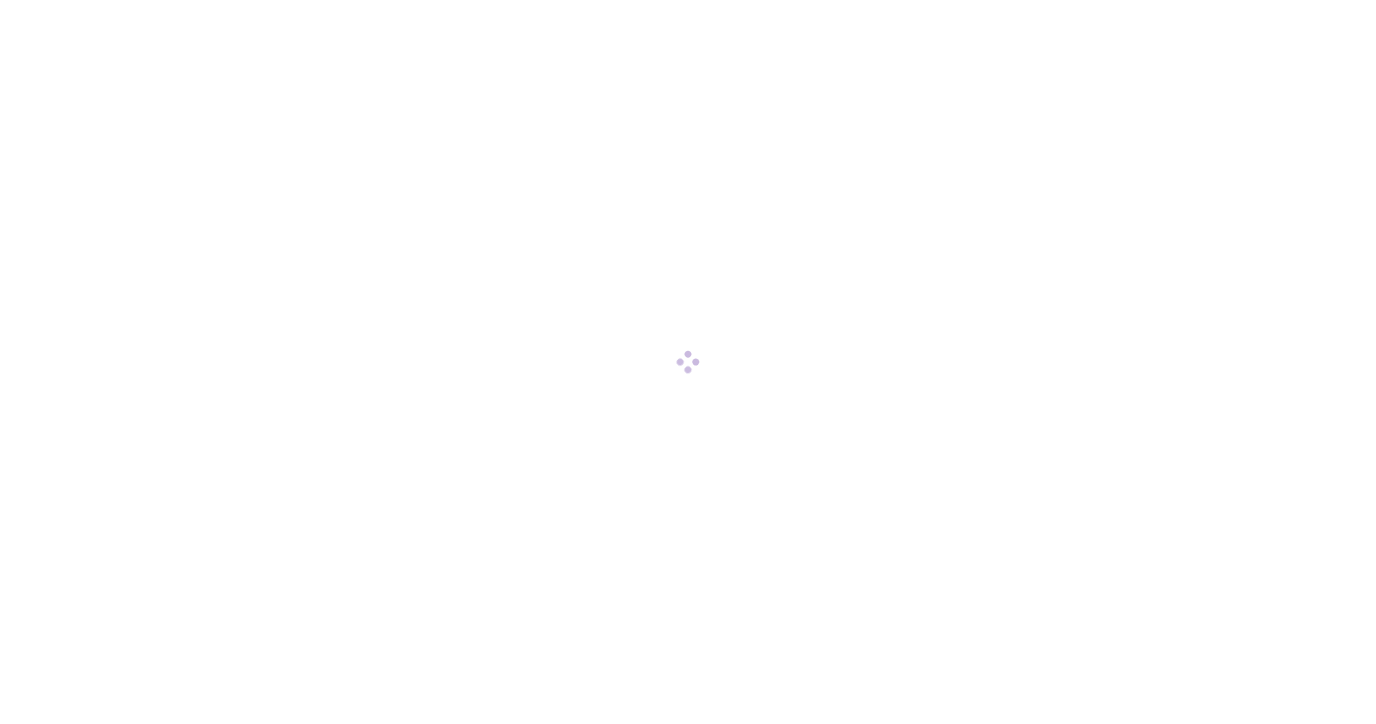 scroll, scrollTop: 0, scrollLeft: 0, axis: both 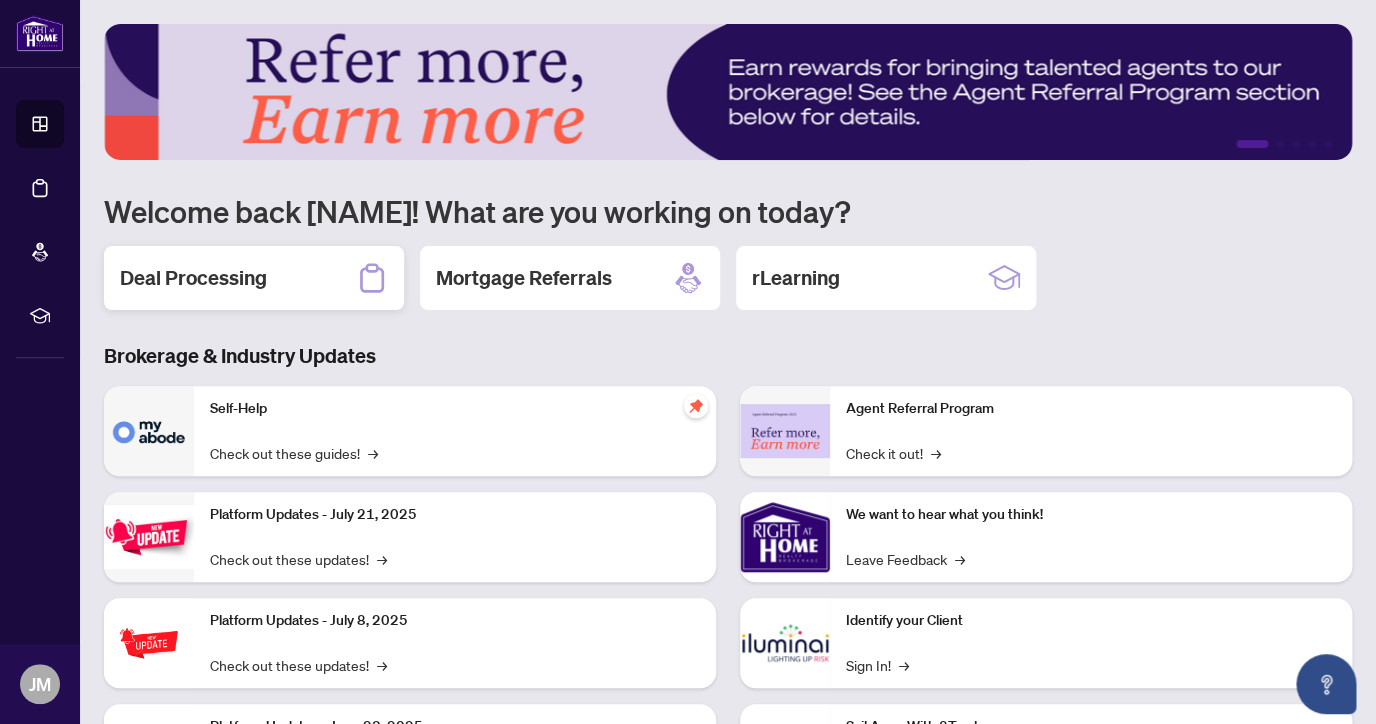 click on "Deal Processing" at bounding box center [254, 278] 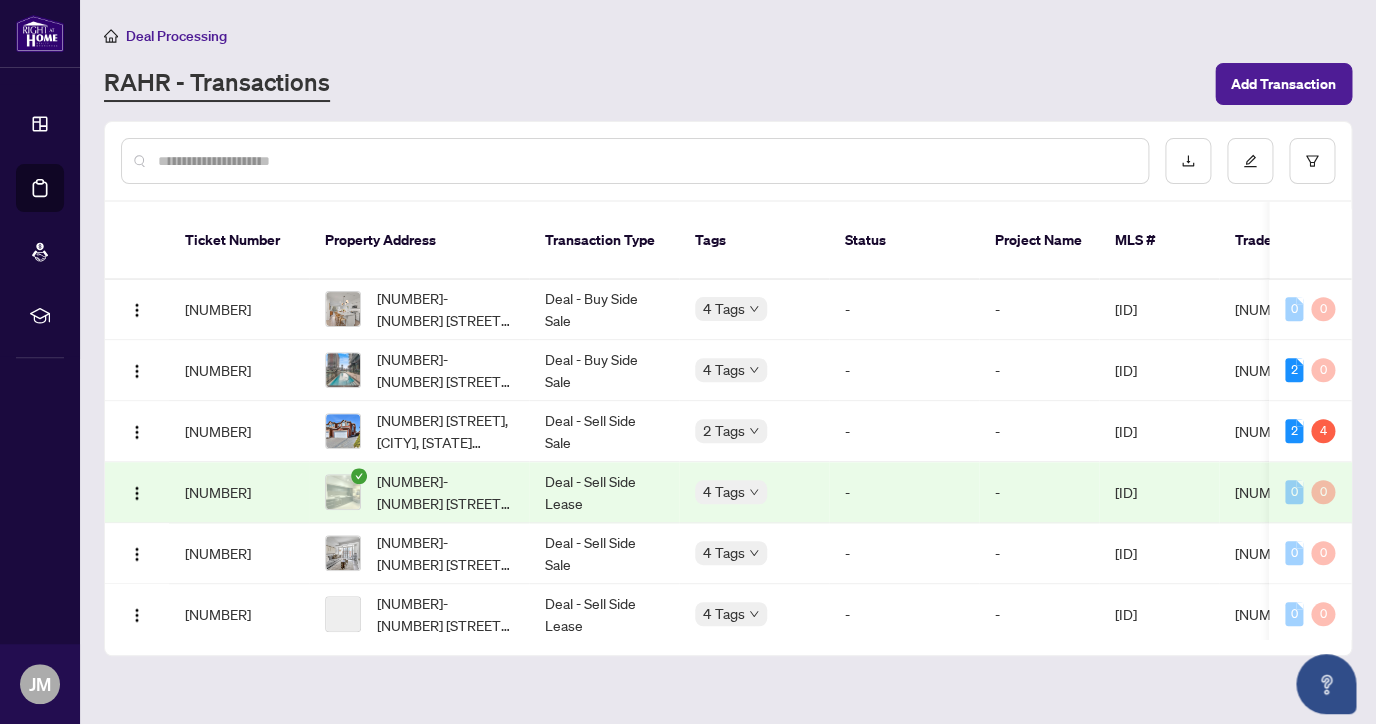 scroll, scrollTop: 719, scrollLeft: 0, axis: vertical 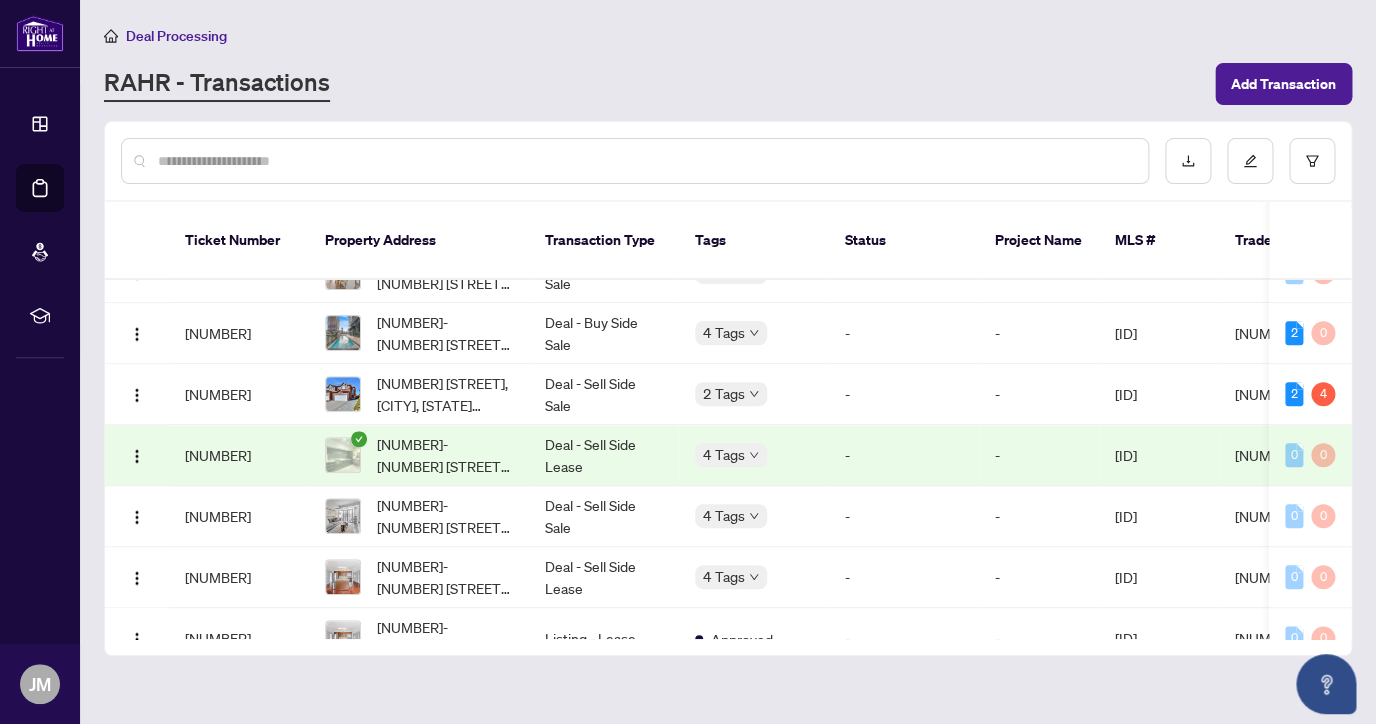 click 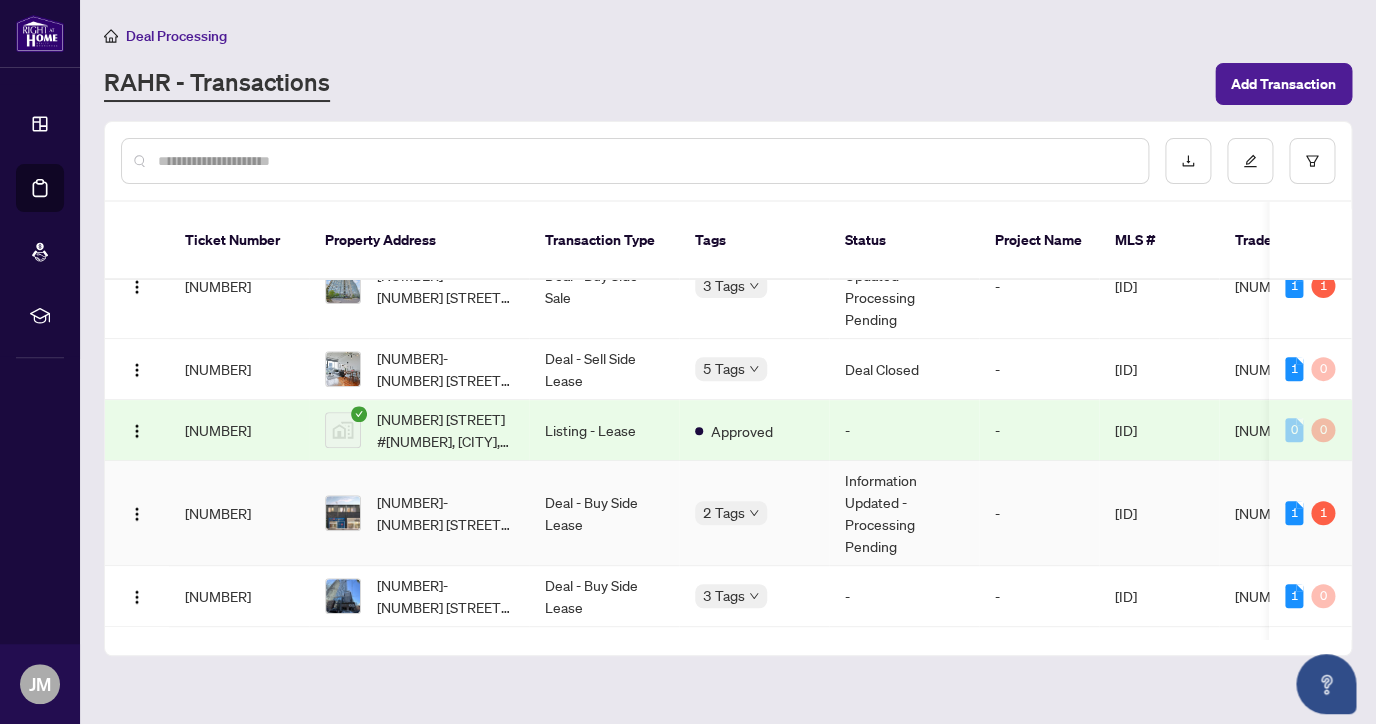 scroll, scrollTop: 279, scrollLeft: 1, axis: both 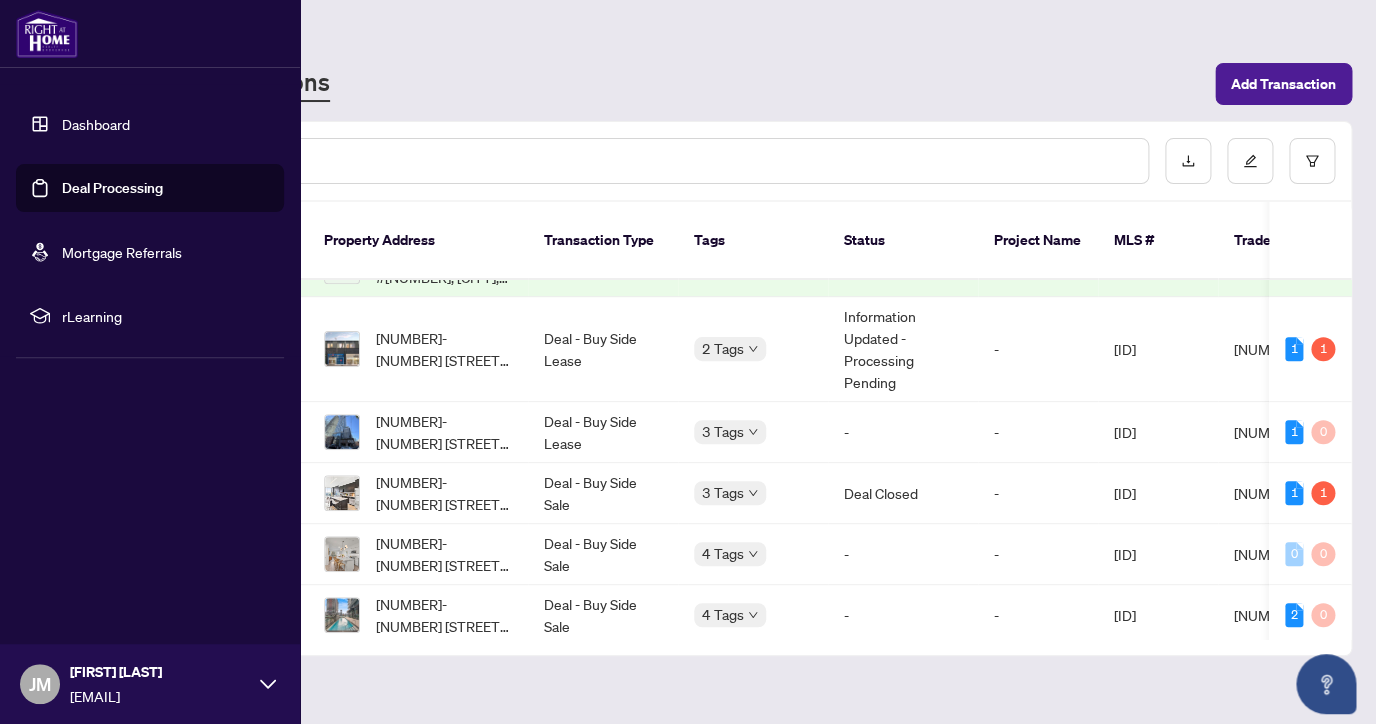 click on "Dashboard" at bounding box center [96, 124] 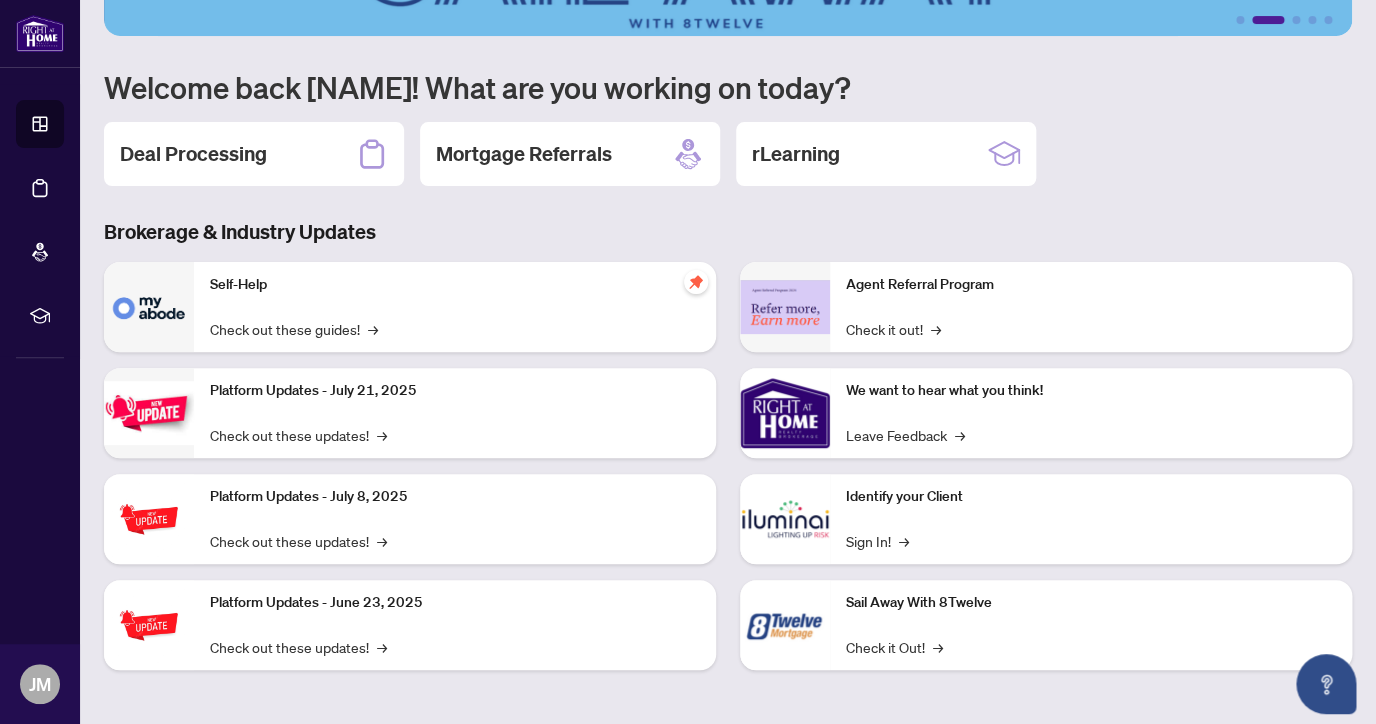 scroll, scrollTop: 0, scrollLeft: 0, axis: both 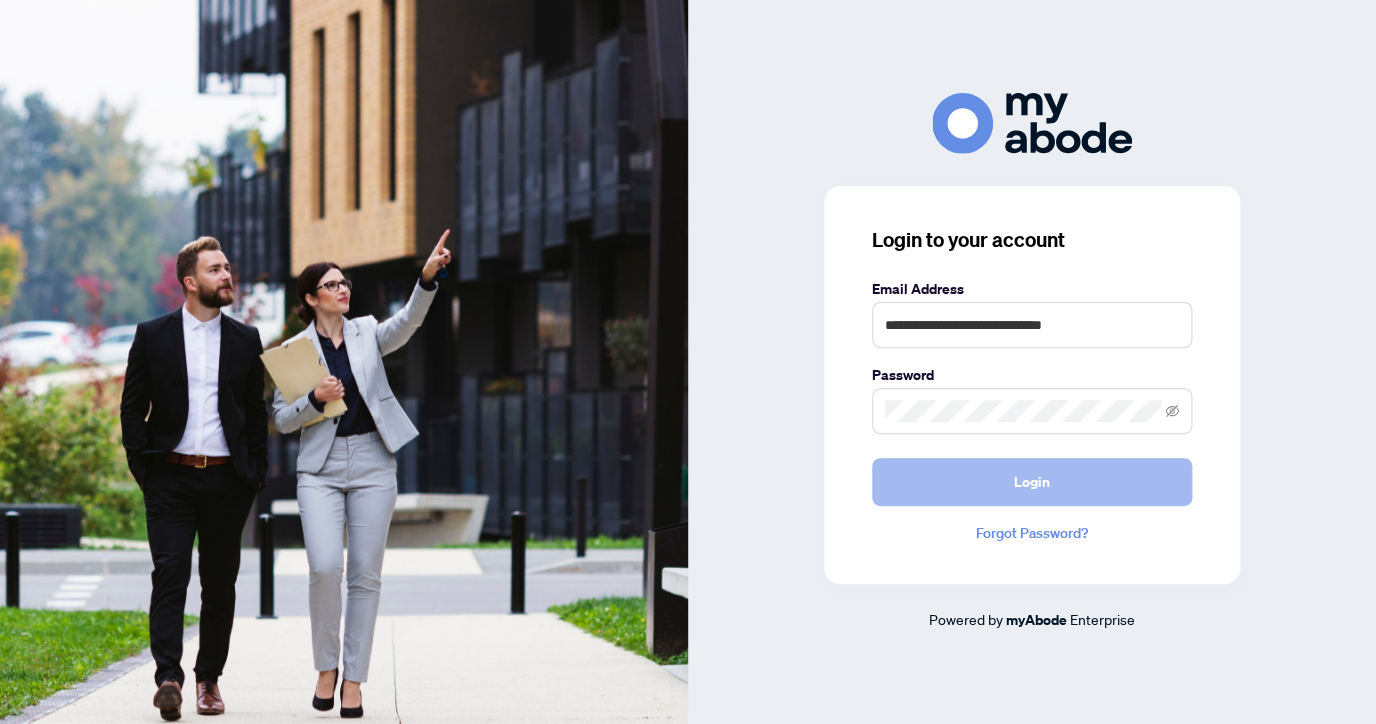 click on "Login" at bounding box center (1032, 482) 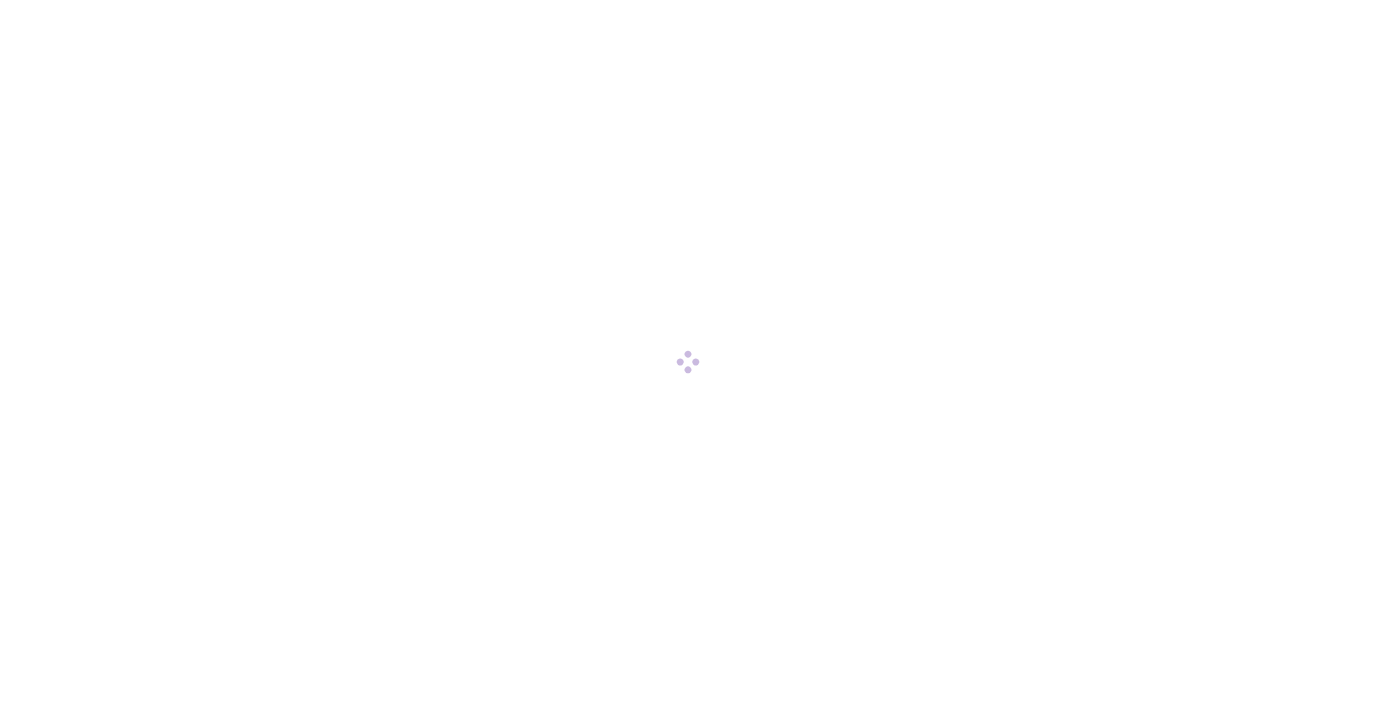 scroll, scrollTop: 0, scrollLeft: 0, axis: both 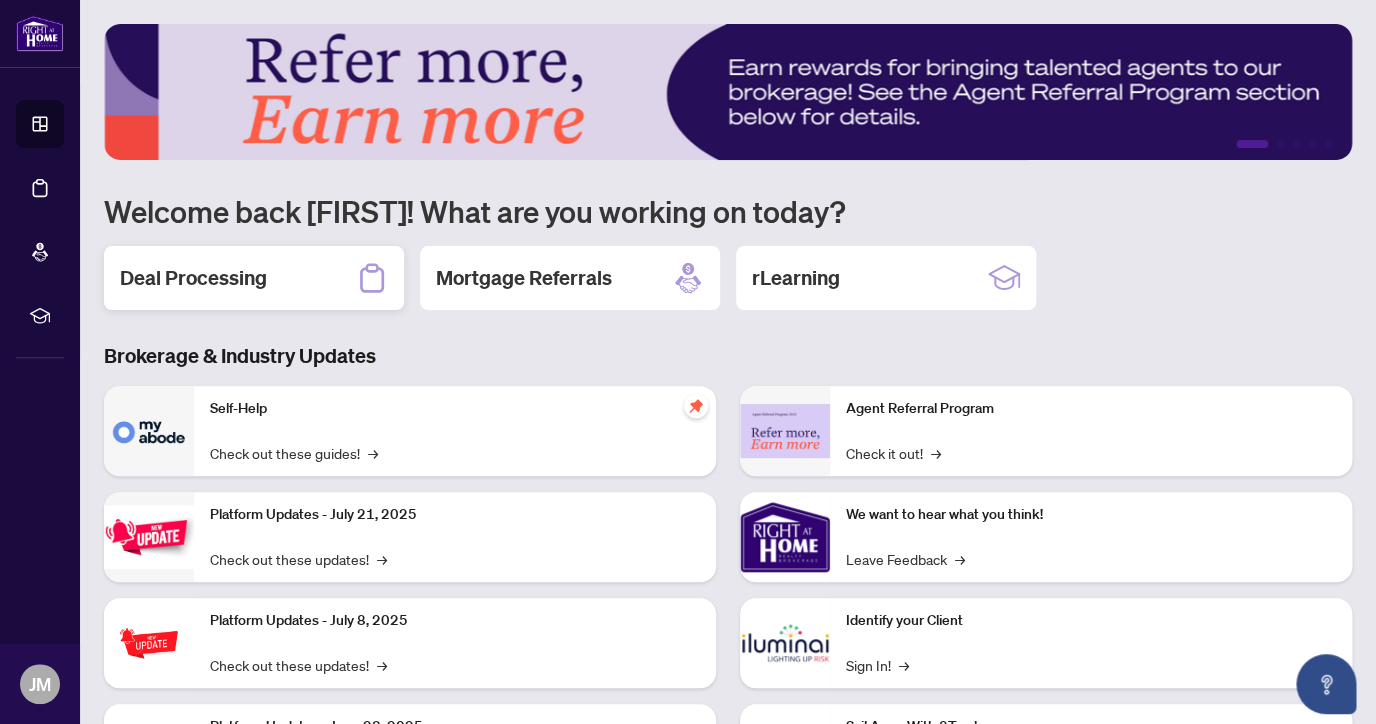 click on "Deal Processing" at bounding box center (254, 278) 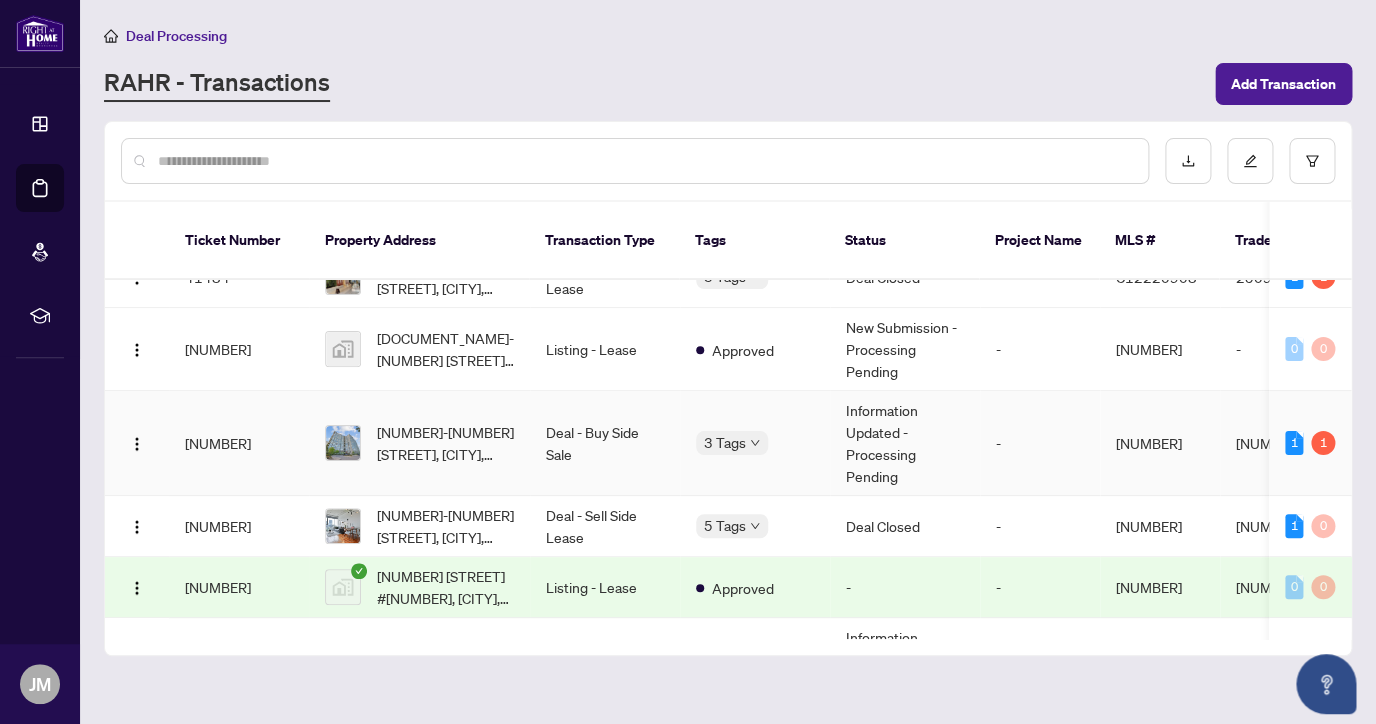 scroll, scrollTop: 119, scrollLeft: 0, axis: vertical 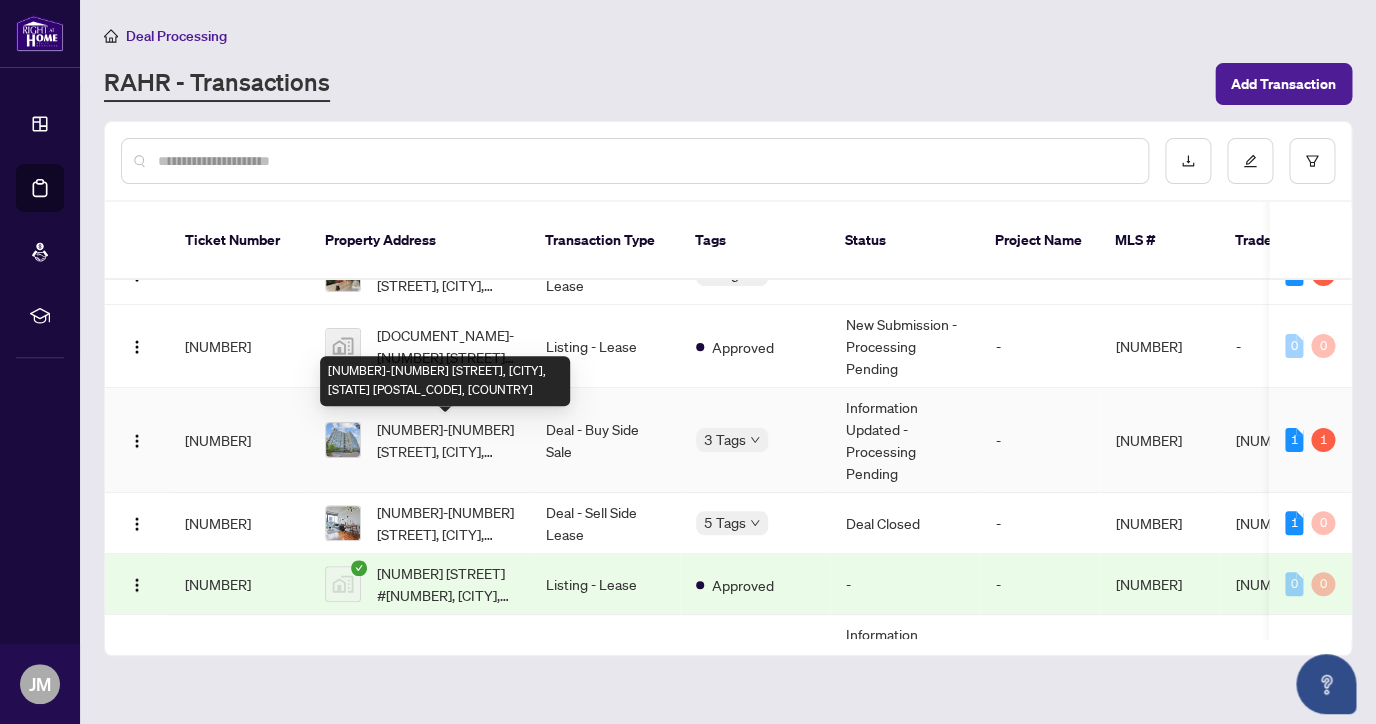 click on "[NUMBER]-[NUMBER] [STREET], [CITY], [STATE] [POSTAL_CODE], [COUNTRY]" at bounding box center (445, 440) 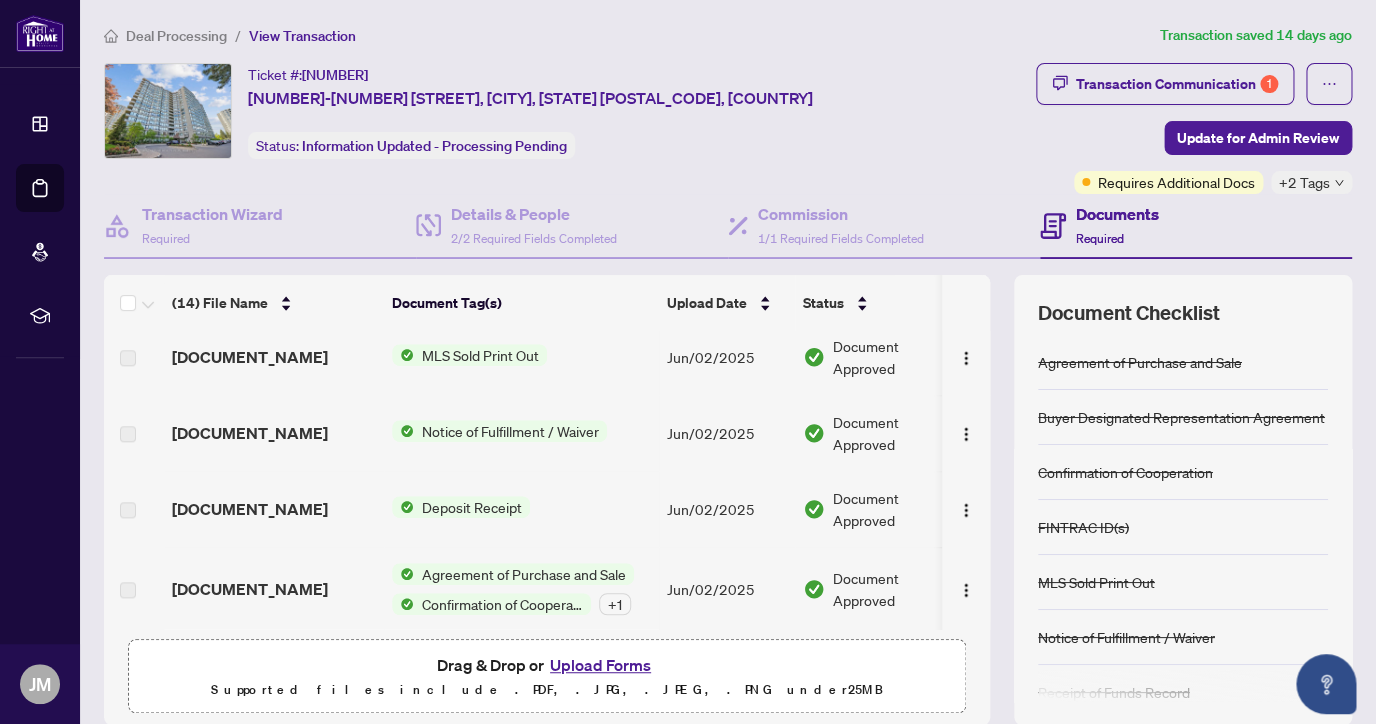 scroll, scrollTop: 815, scrollLeft: 0, axis: vertical 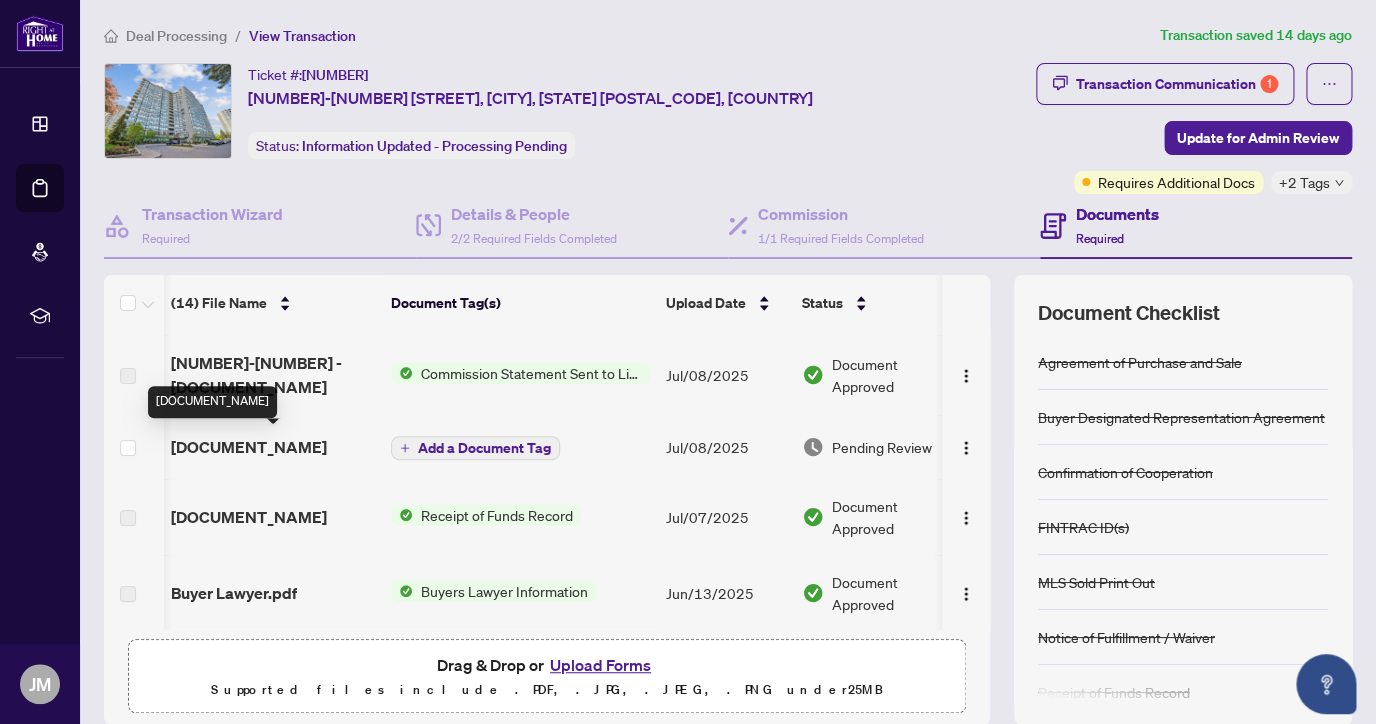 click on "[DOCUMENT_NAME]" at bounding box center [249, 447] 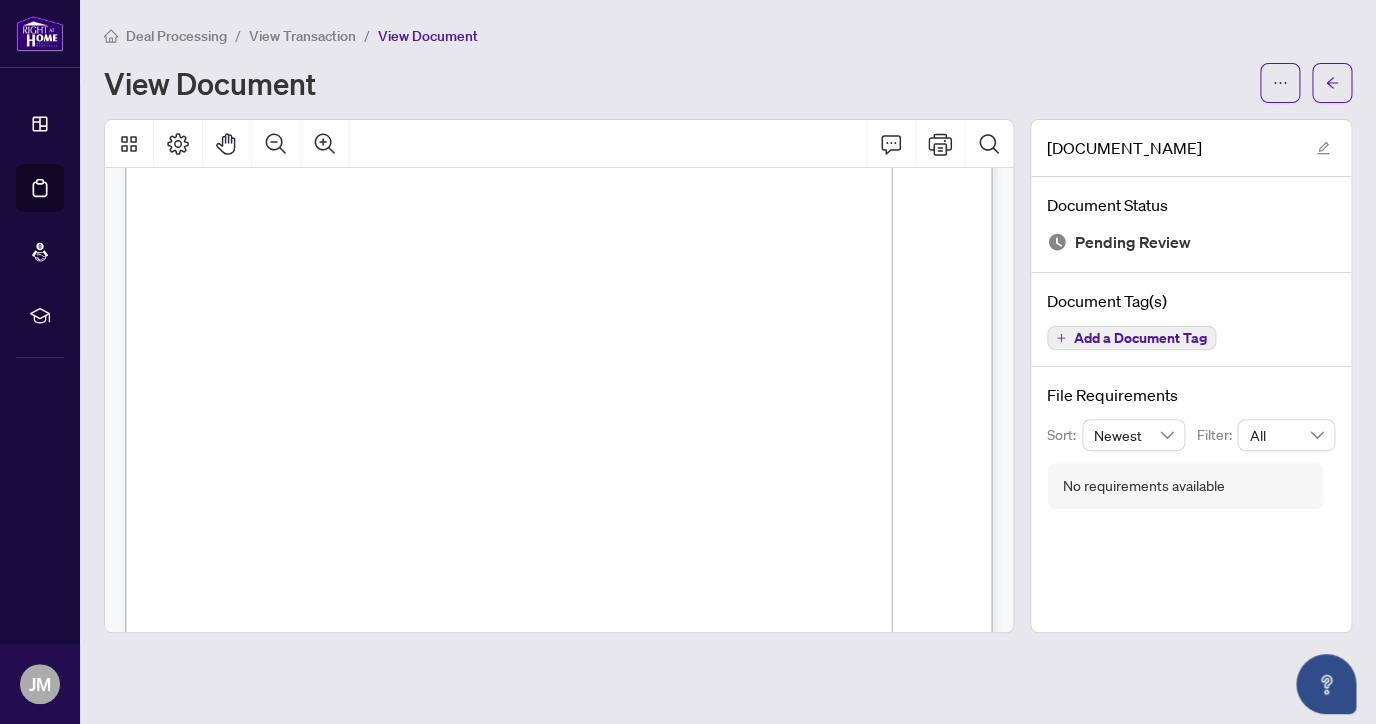 scroll, scrollTop: 0, scrollLeft: 0, axis: both 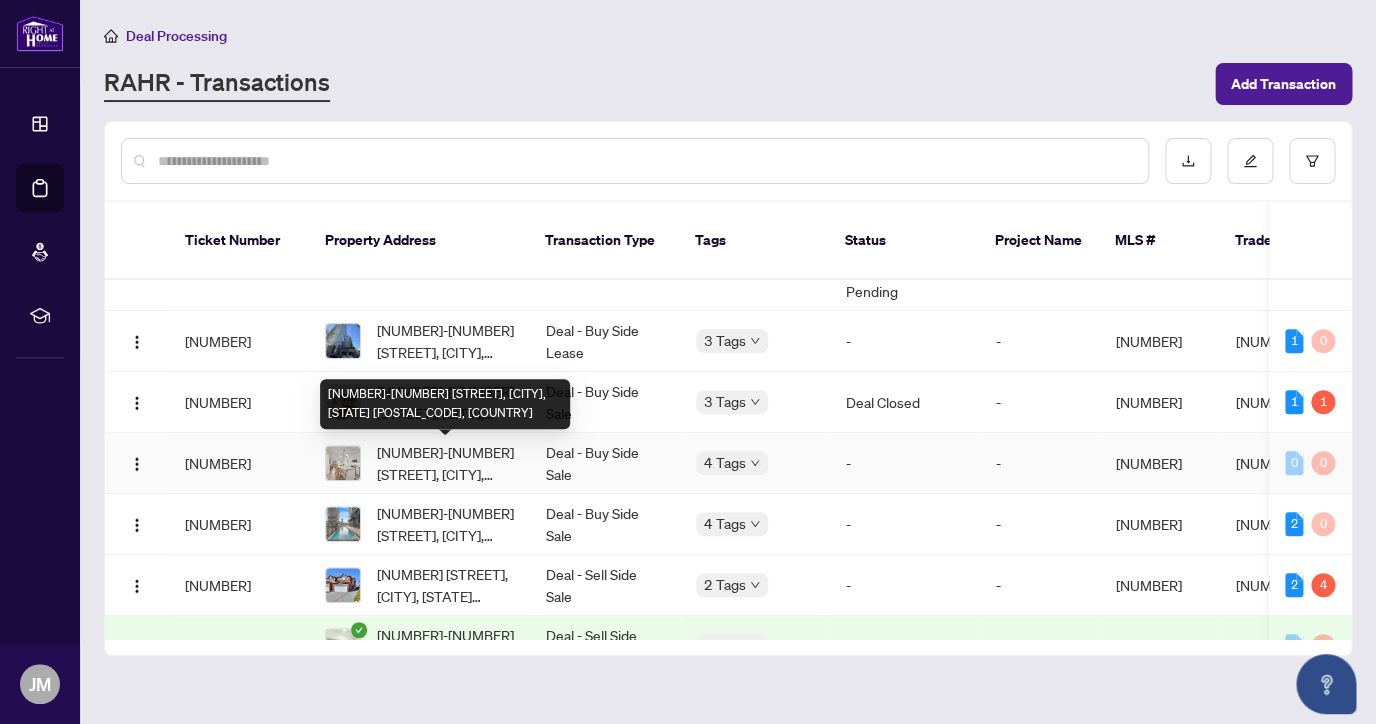 click on "[NUMBER]-[NUMBER] [STREET], [CITY], [STATE] [POSTAL_CODE], [COUNTRY]" at bounding box center [445, 463] 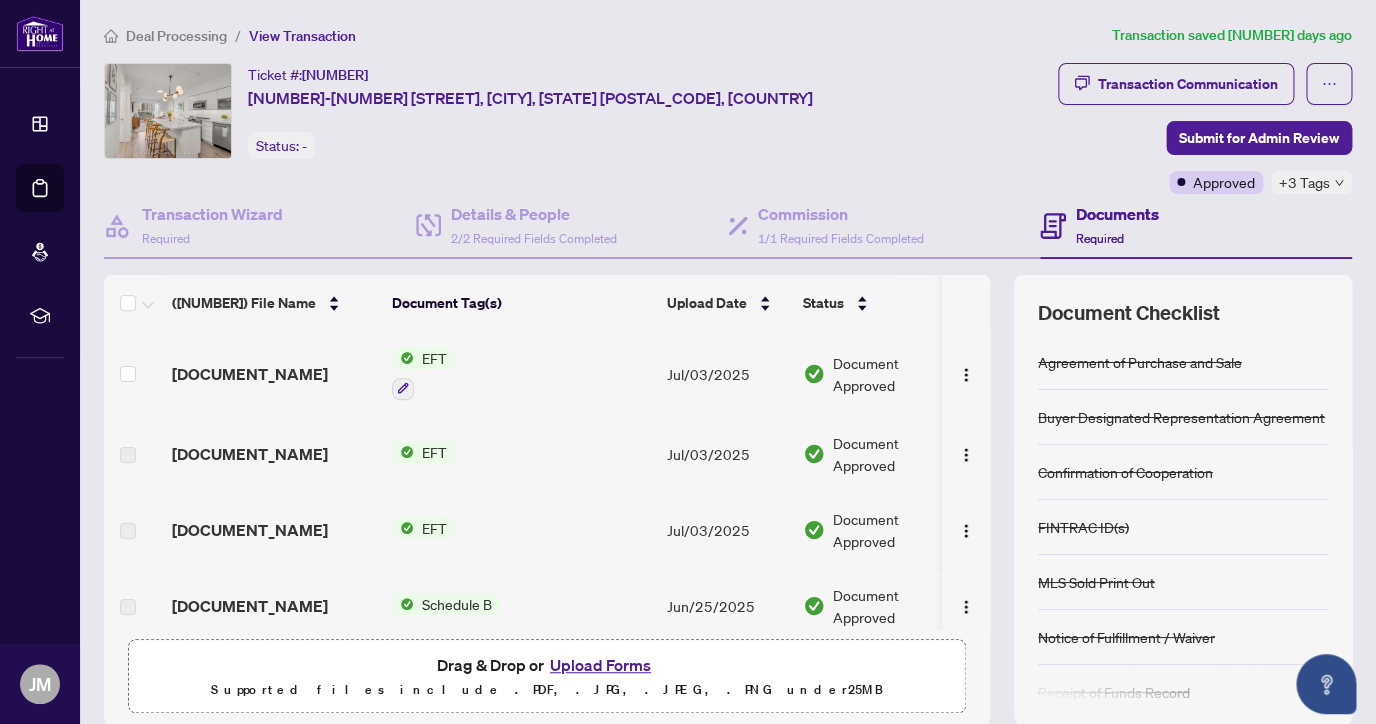 scroll, scrollTop: 74, scrollLeft: 0, axis: vertical 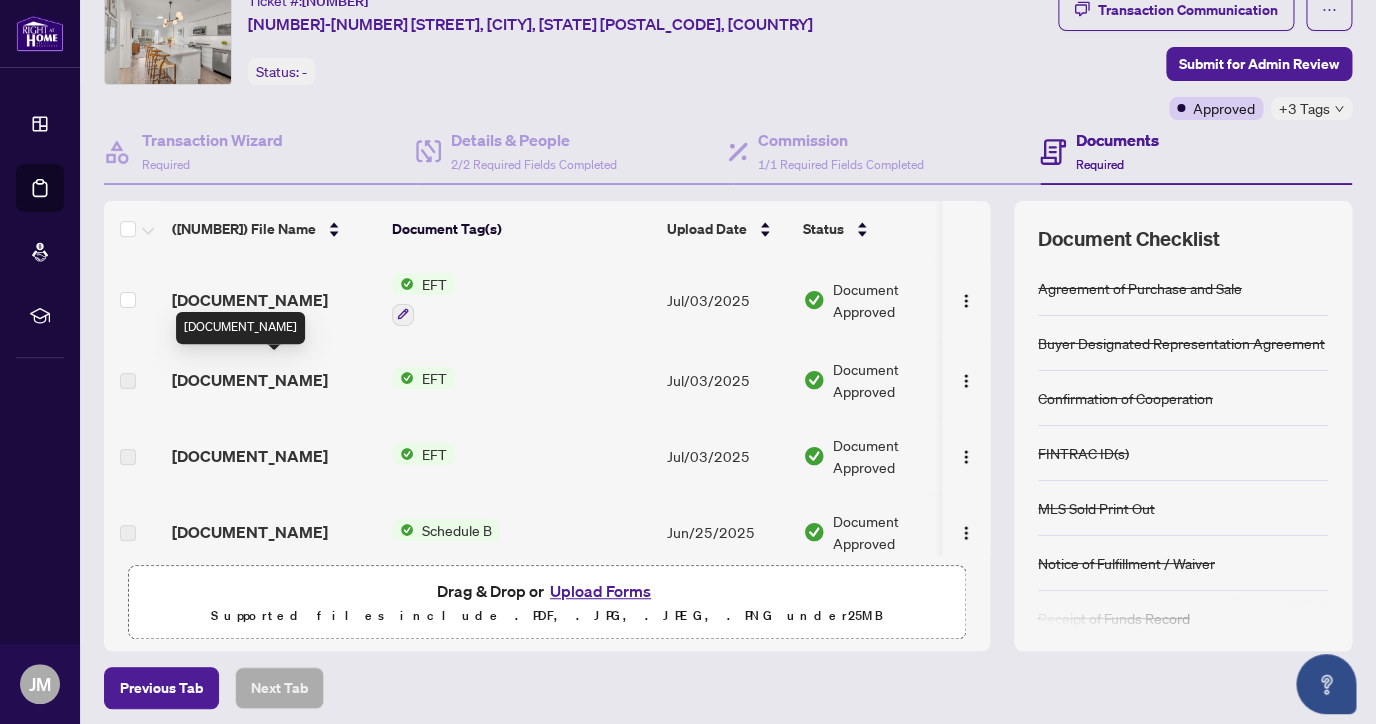 click on "[DOCUMENT_NAME]" at bounding box center (250, 380) 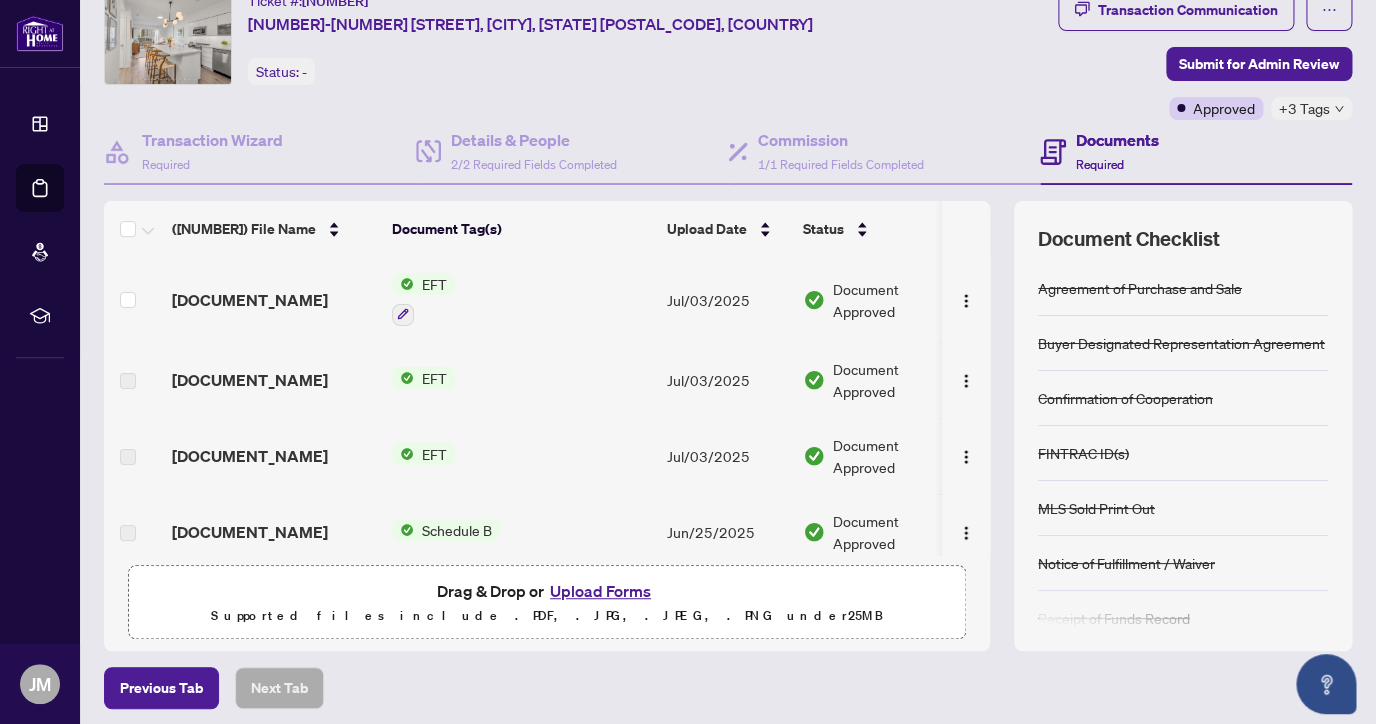 click on "EFT" at bounding box center [434, 378] 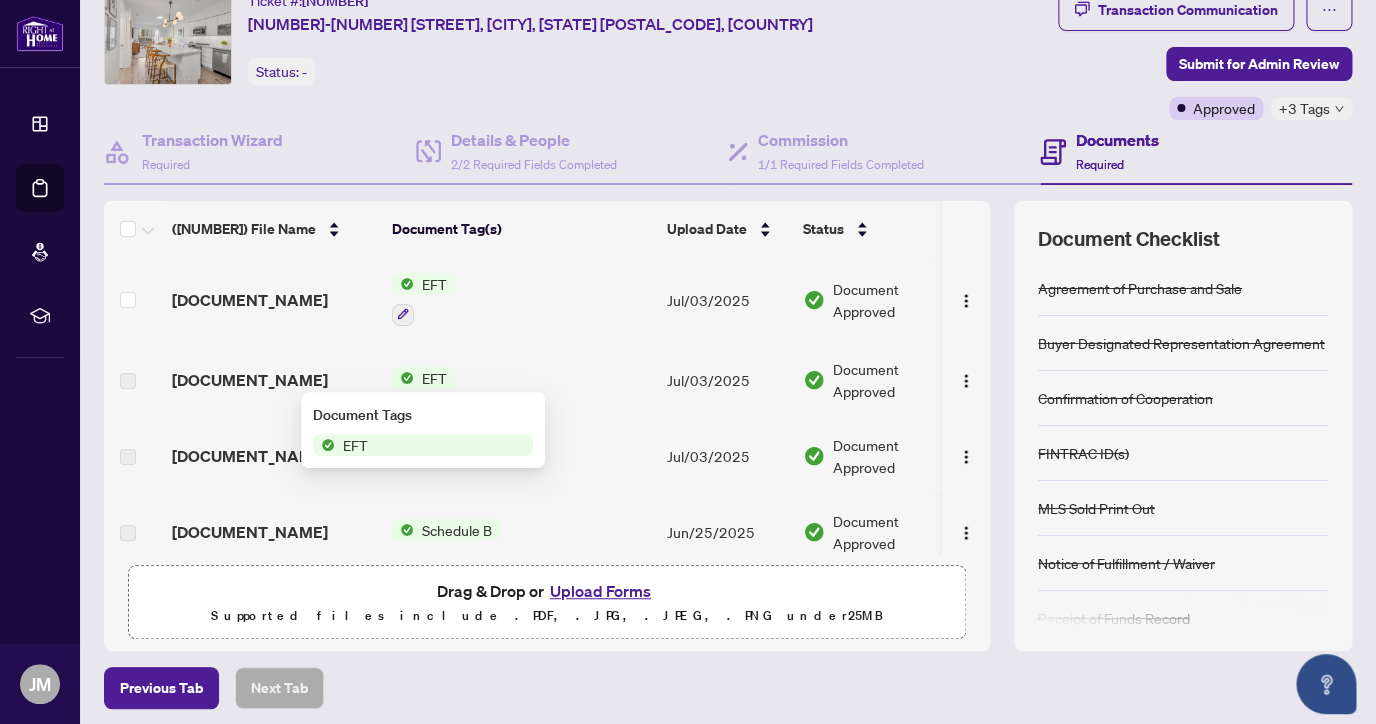 click on "EFT" at bounding box center [521, 380] 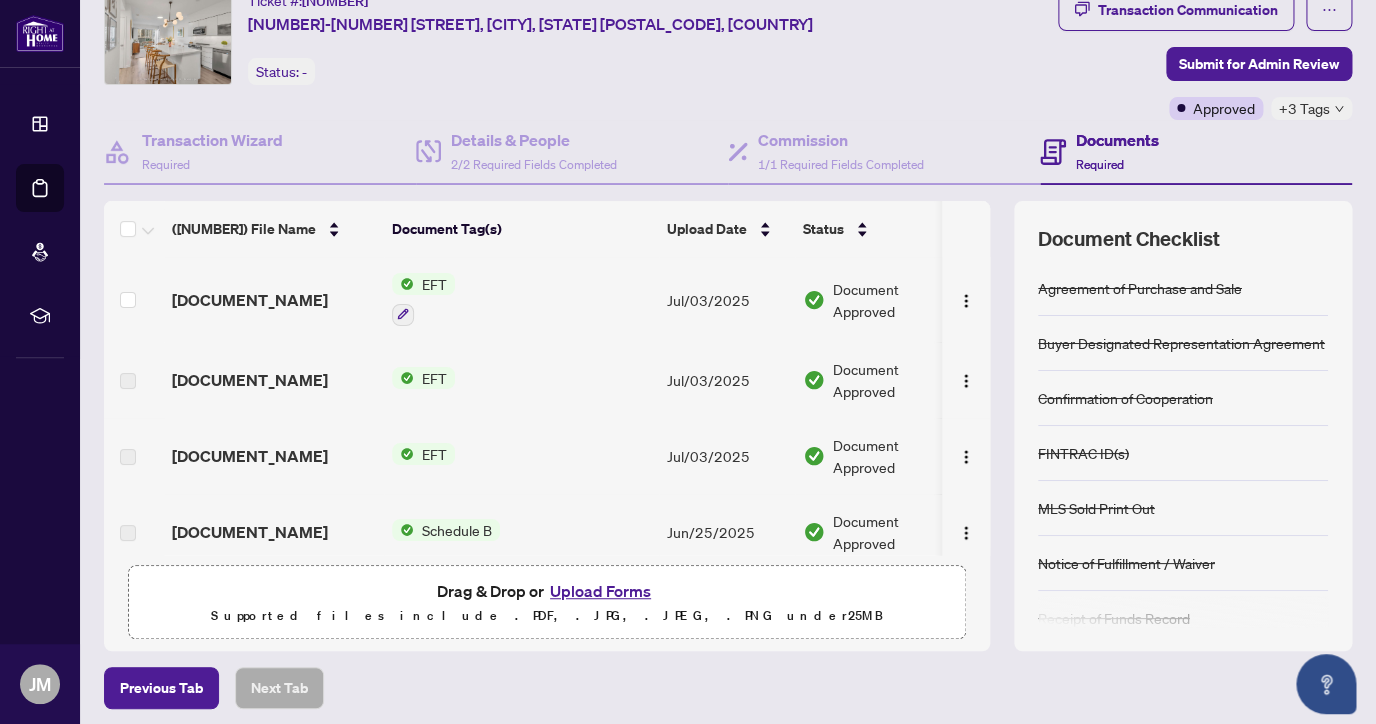click on "EFT" at bounding box center (434, 284) 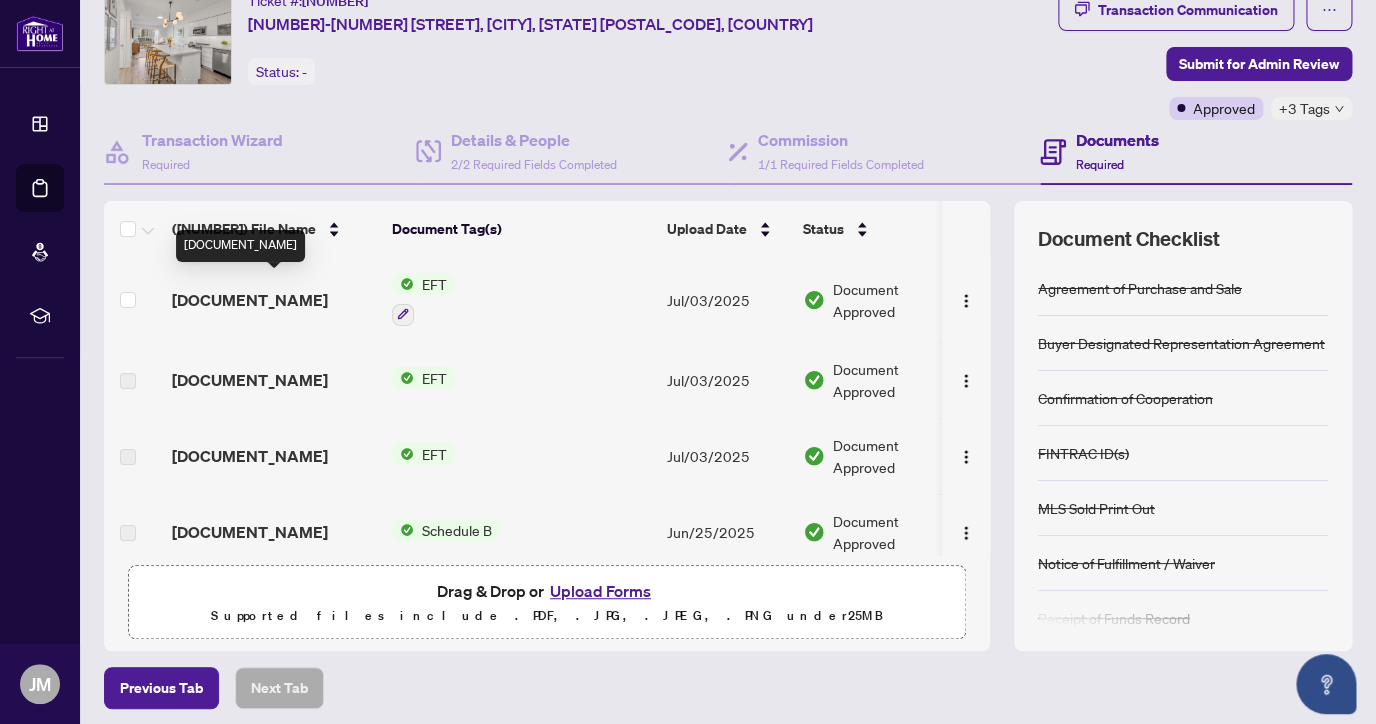 click on "[DOCUMENT_NAME]" at bounding box center [250, 300] 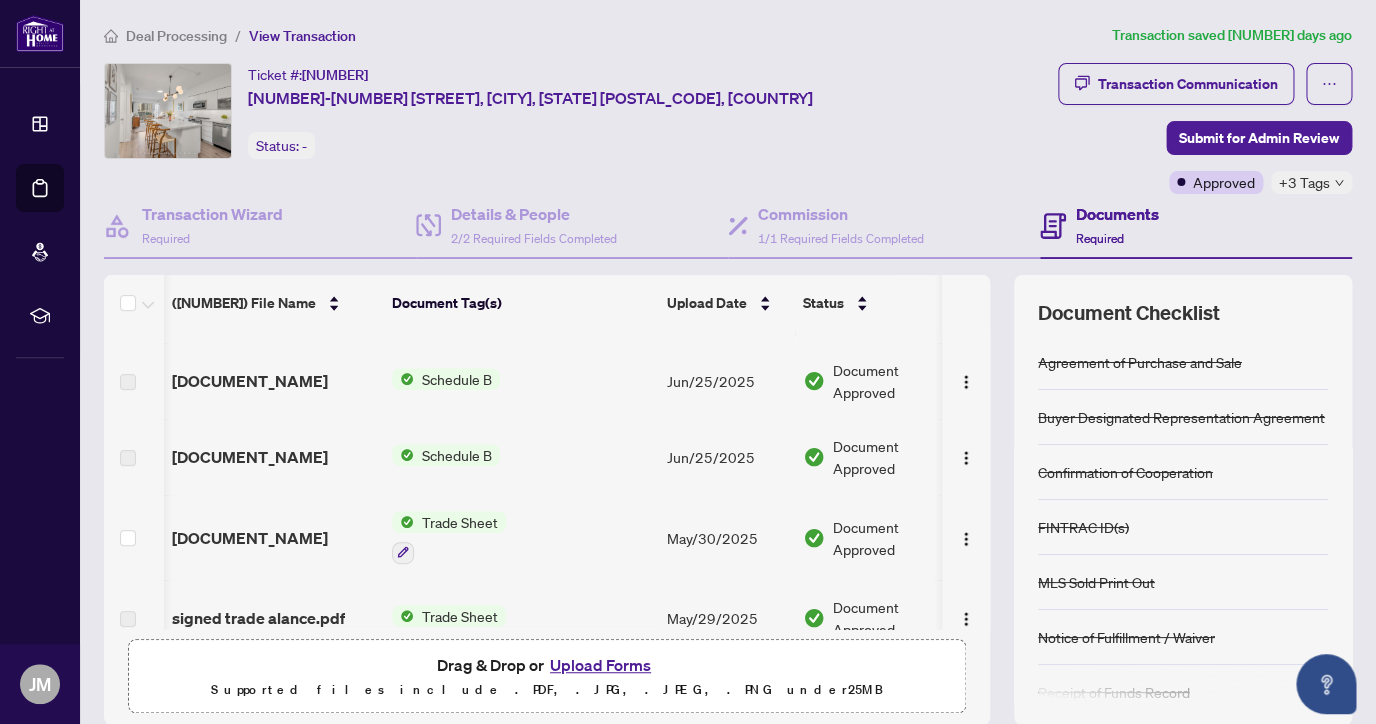 scroll, scrollTop: 225, scrollLeft: 1, axis: both 